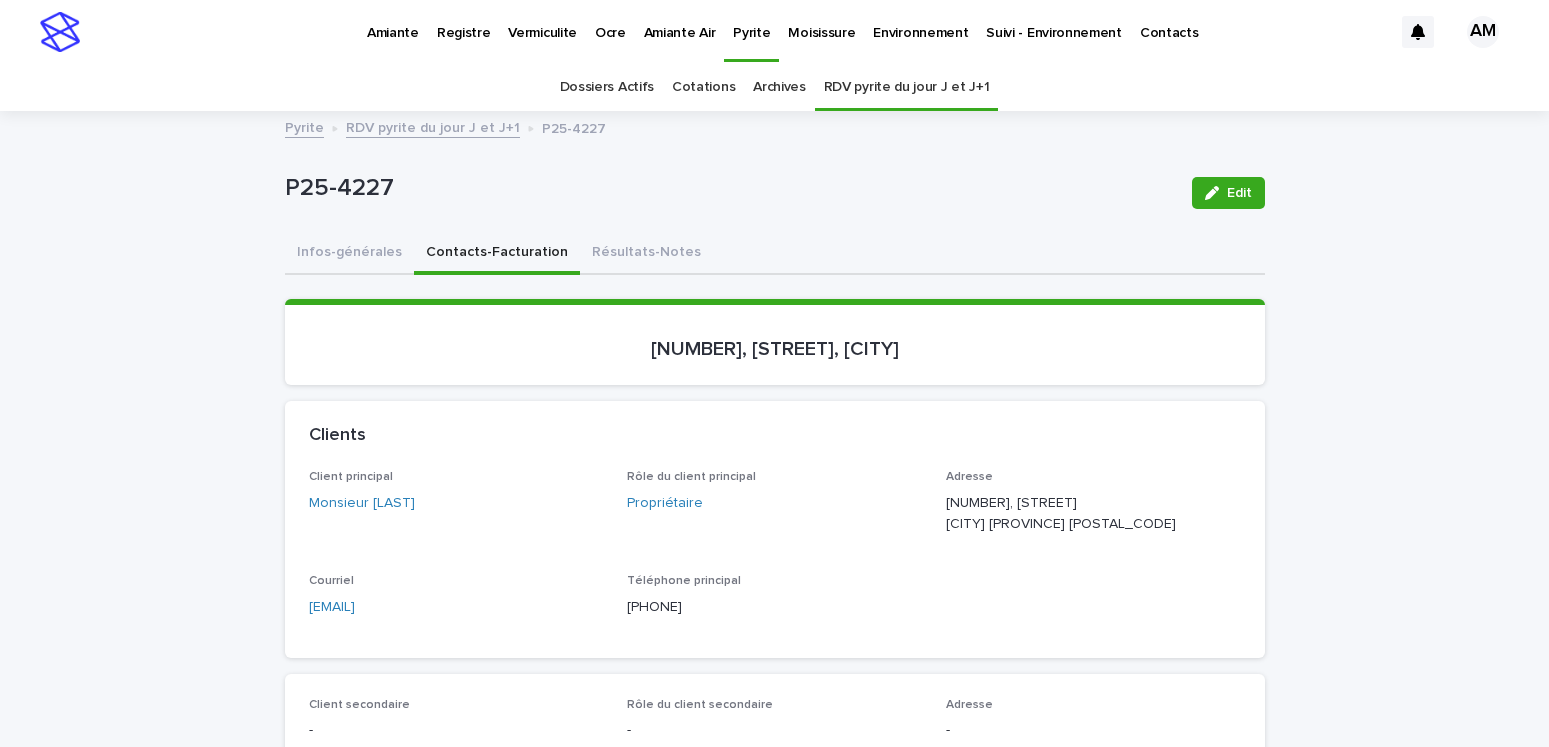 click on "RDV pyrite du jour J et J+1" at bounding box center (433, 126) 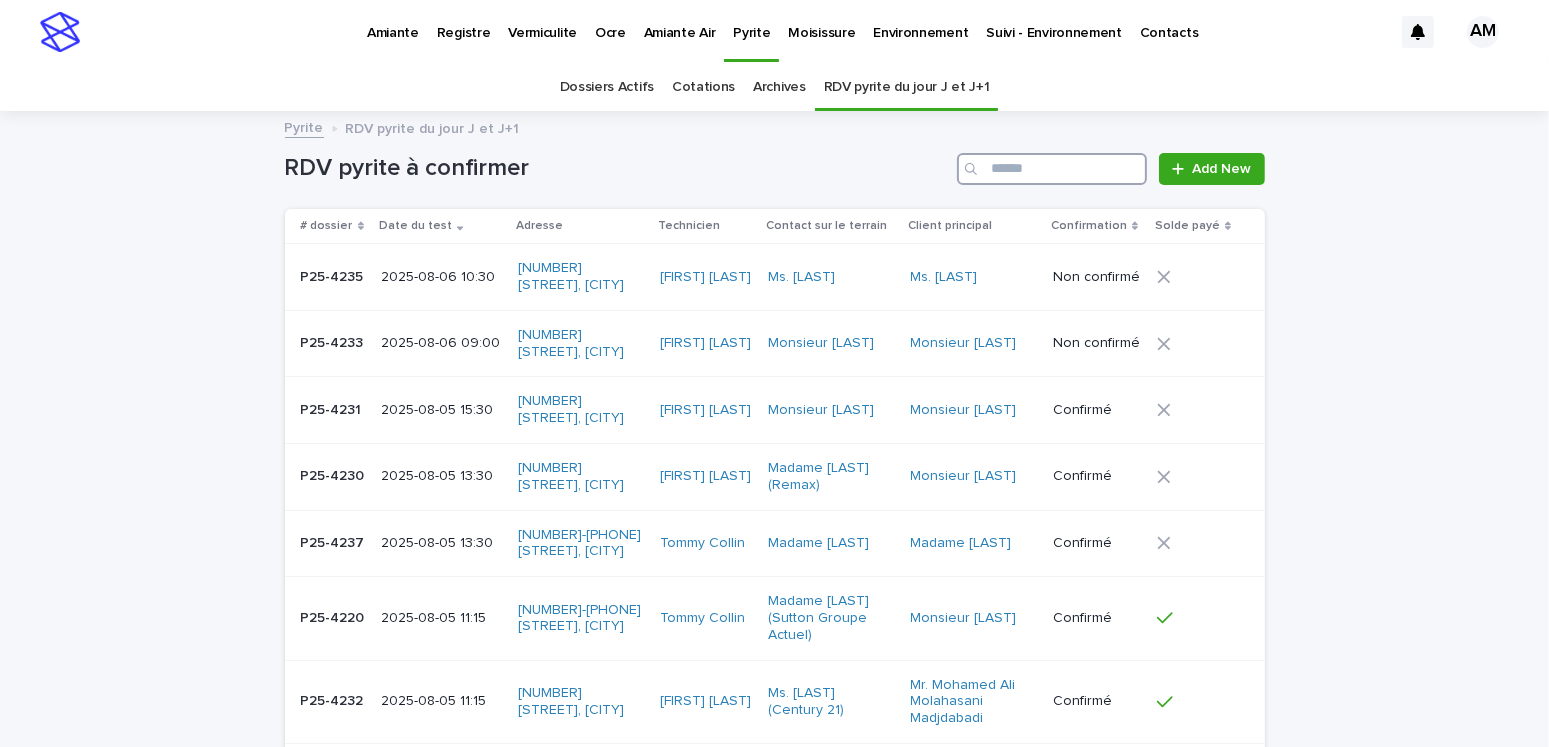 click at bounding box center [1052, 169] 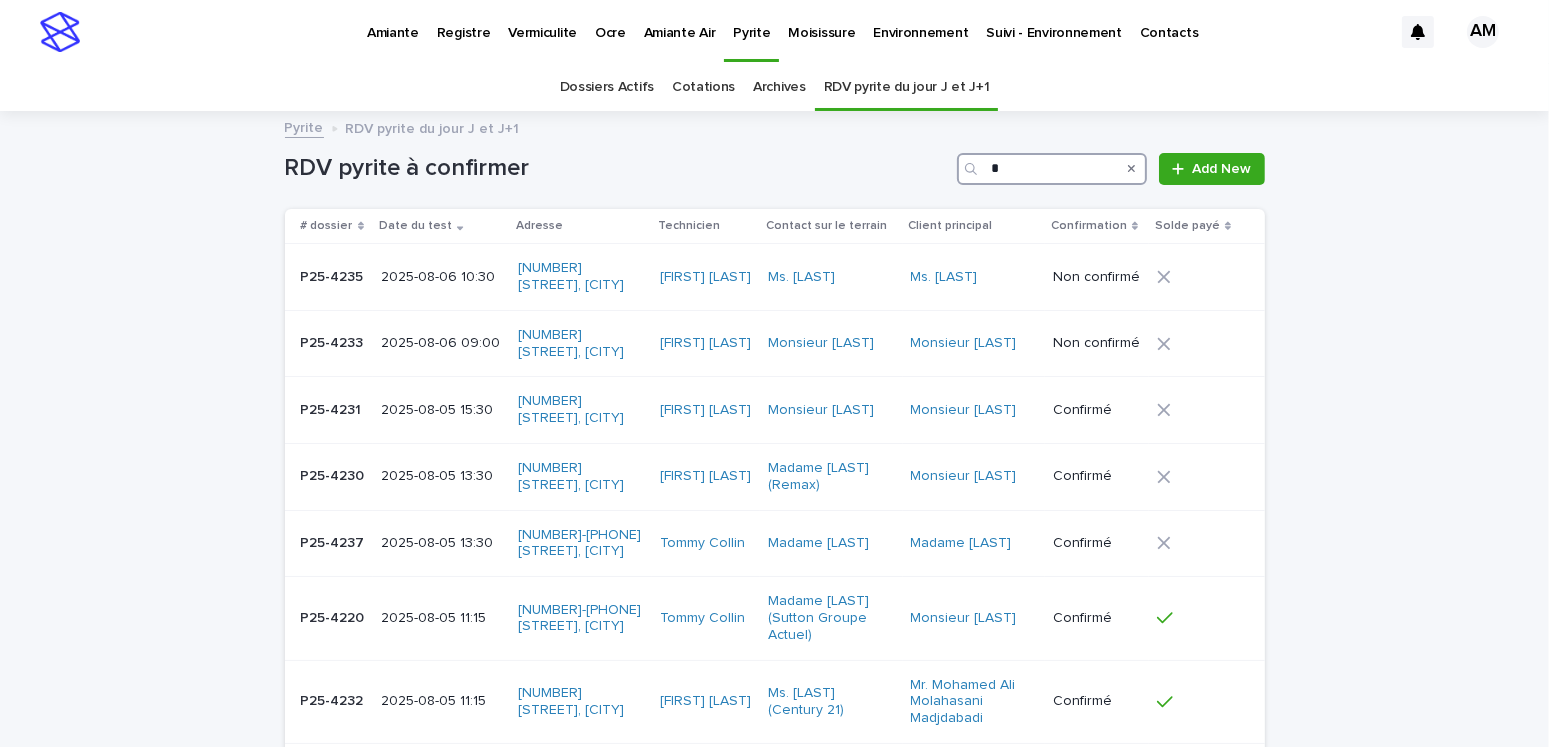 type on "*" 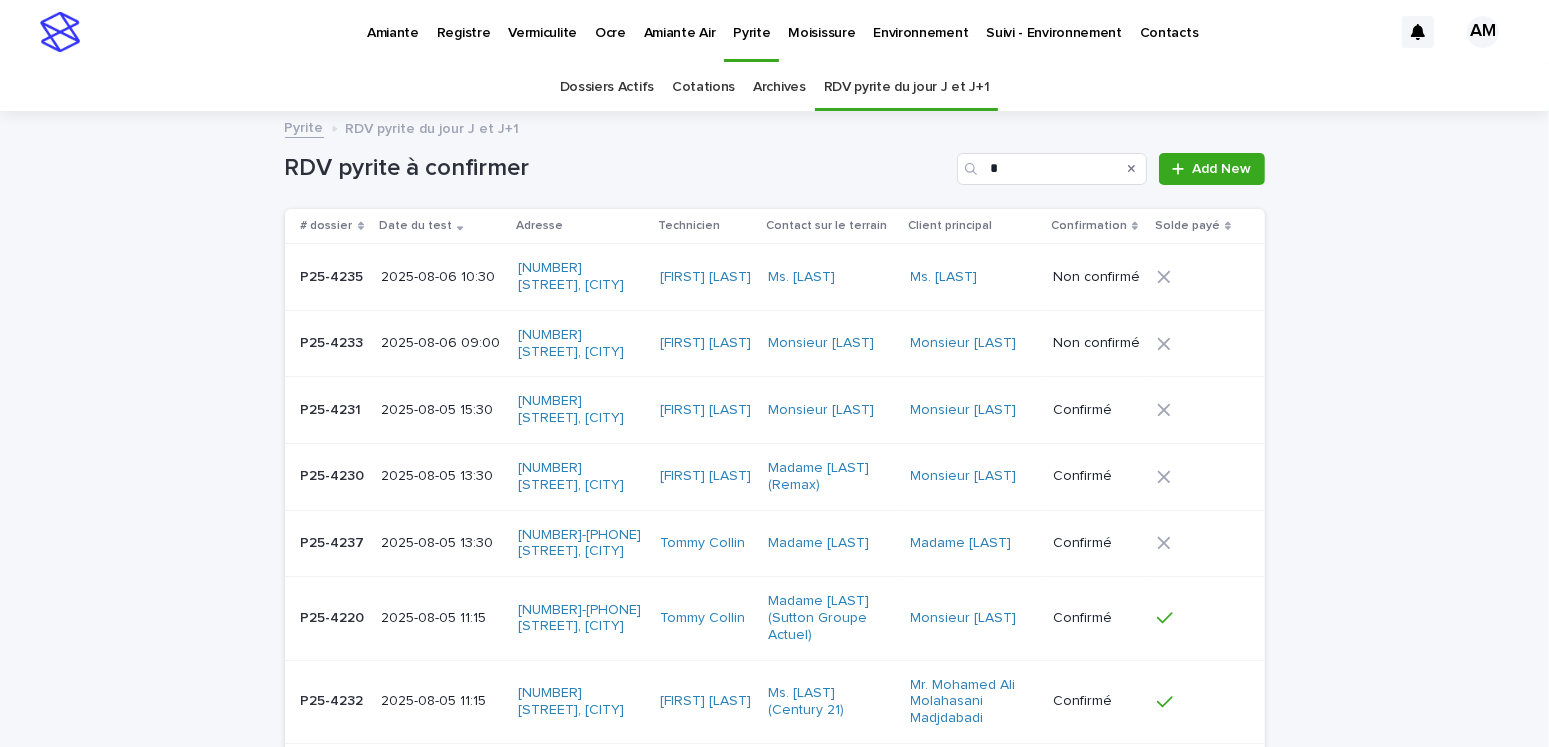 click on "Dossiers Actifs" at bounding box center (607, 87) 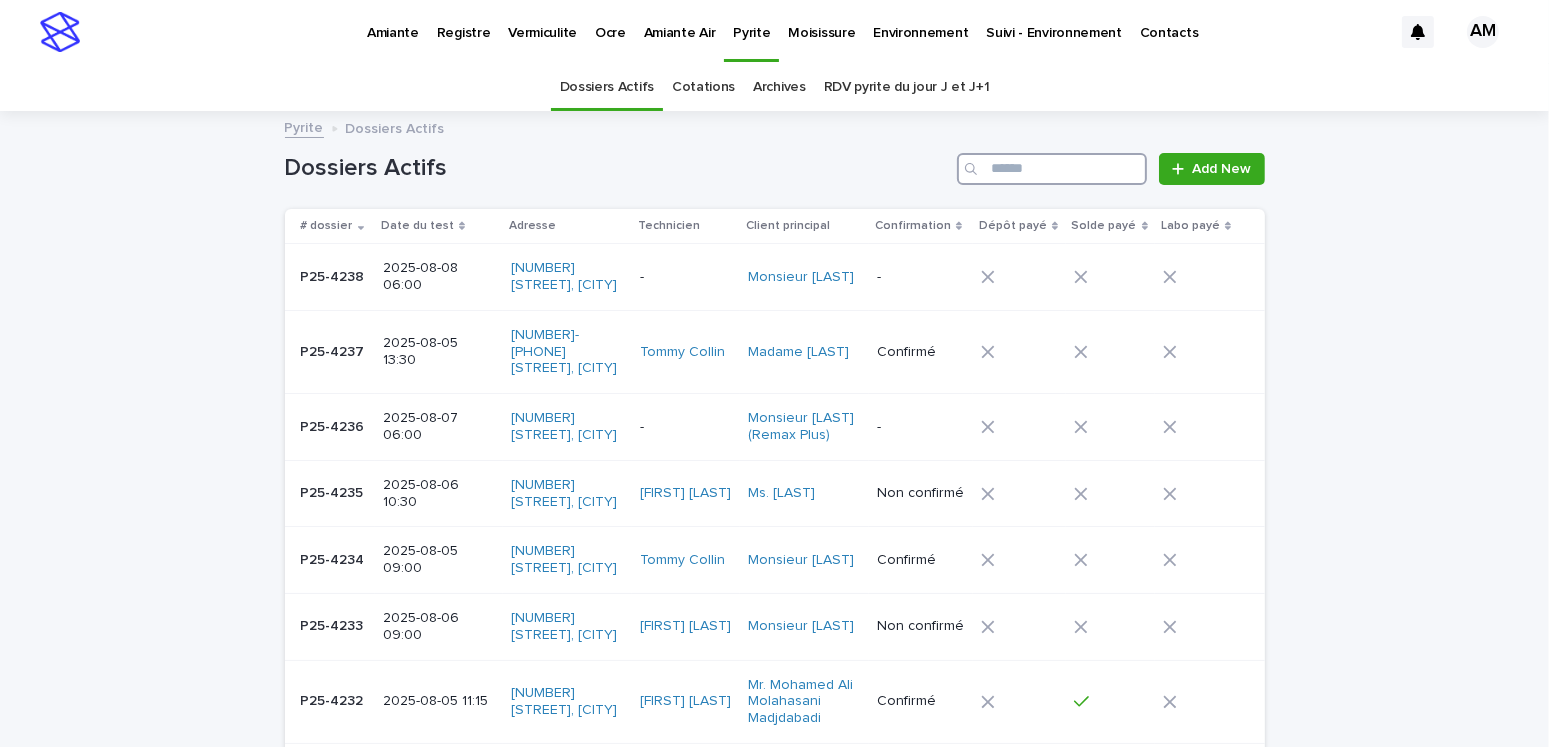 click at bounding box center (1052, 169) 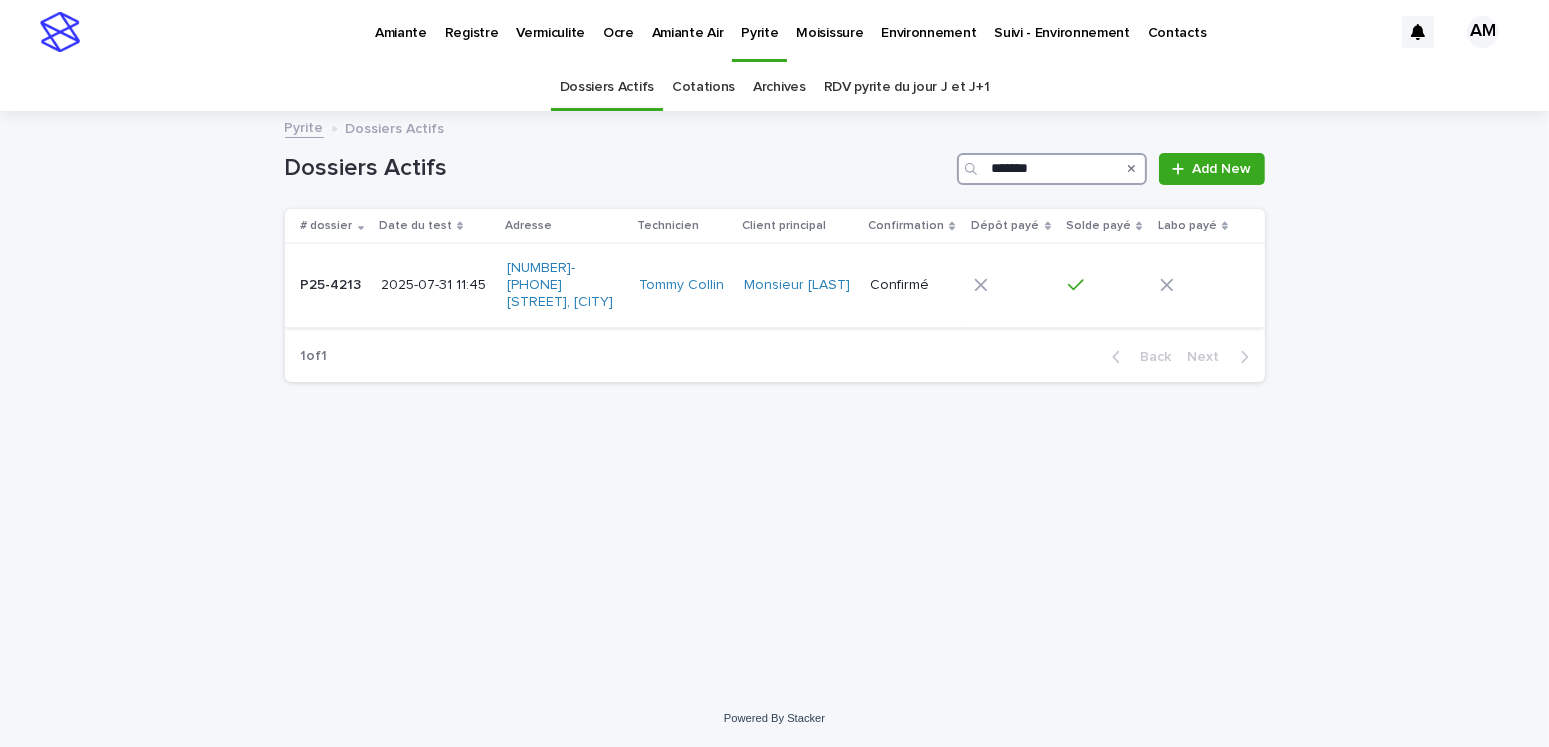 type on "*******" 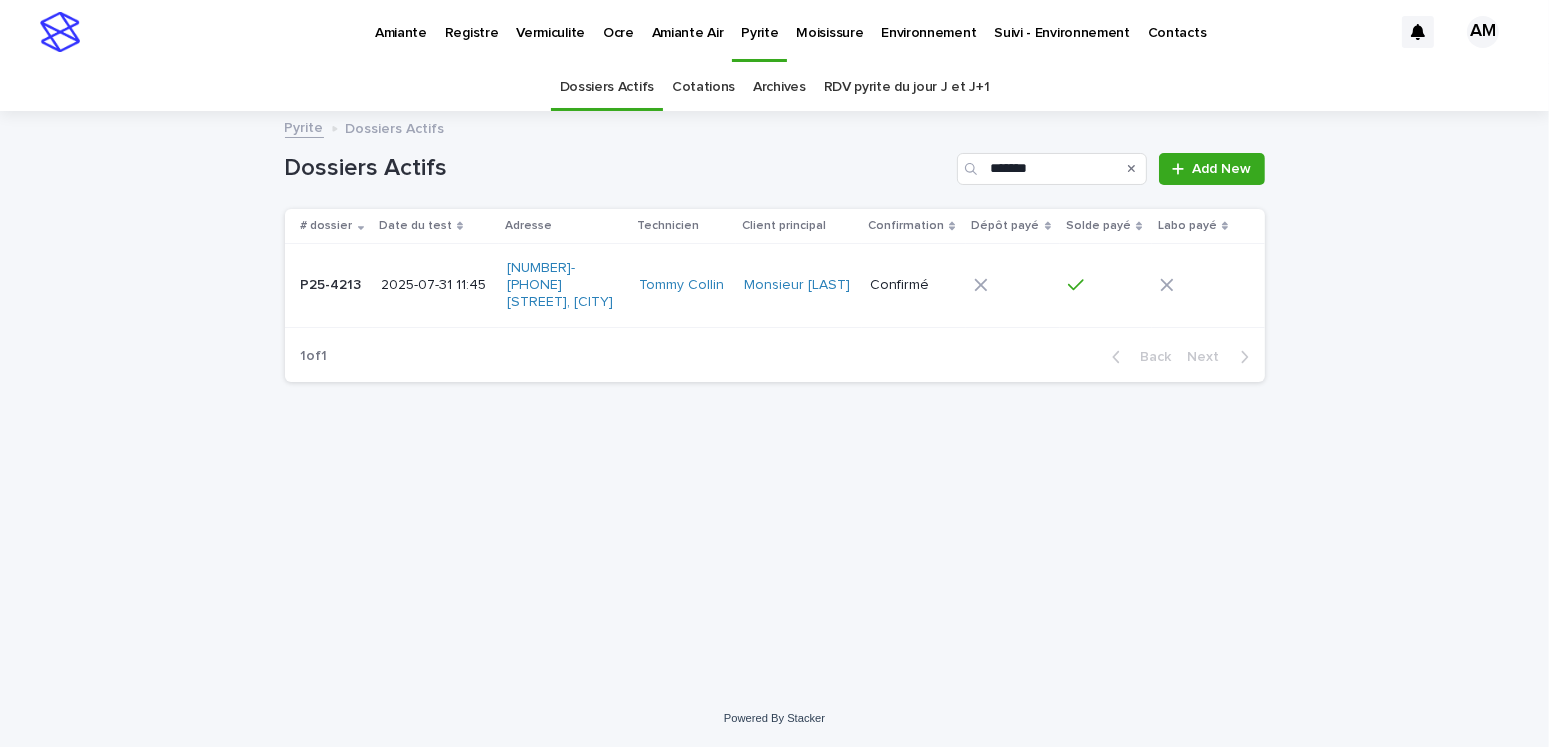 click on "2025-07-31 11:45" at bounding box center [436, 285] 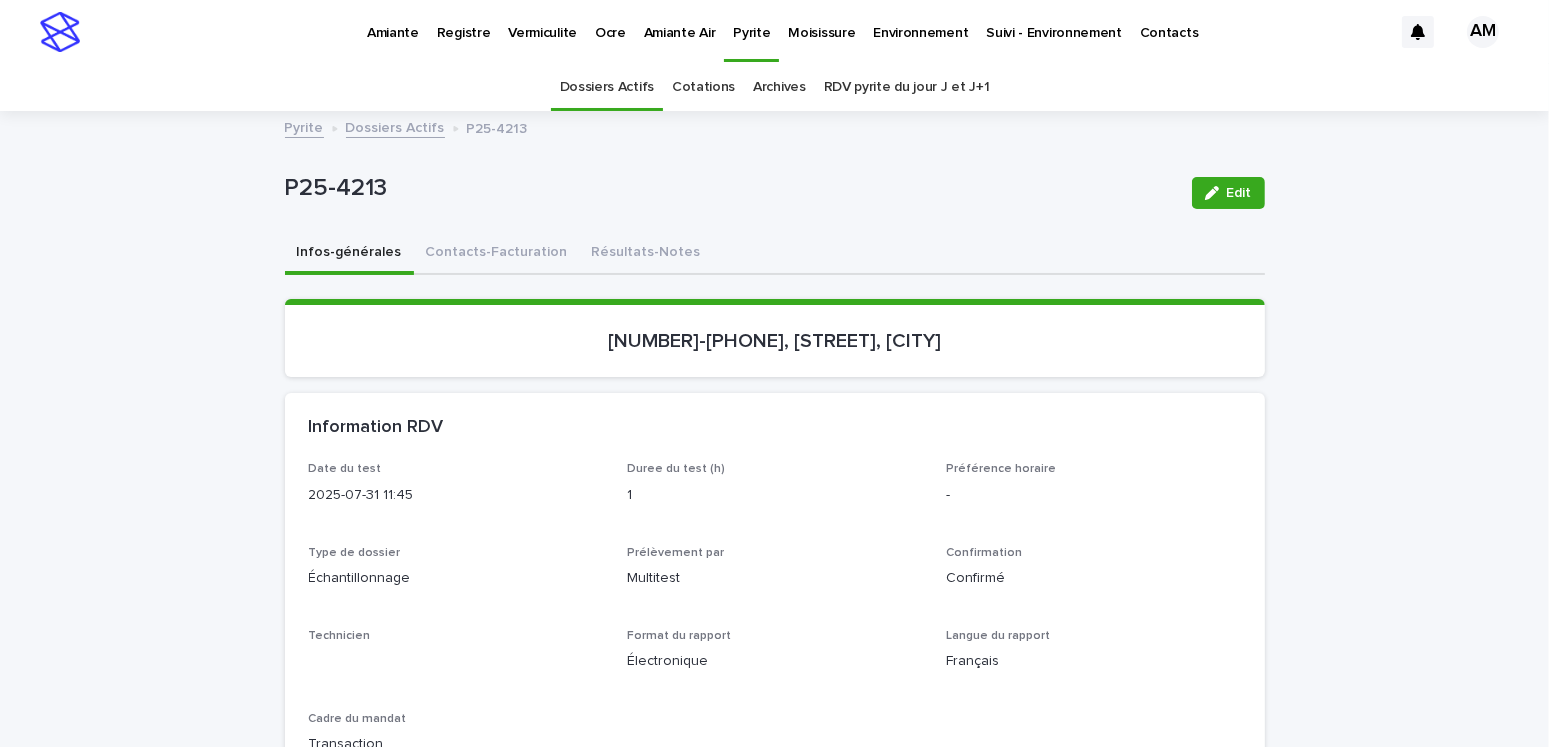 click on "Résultats-Notes" at bounding box center [646, 254] 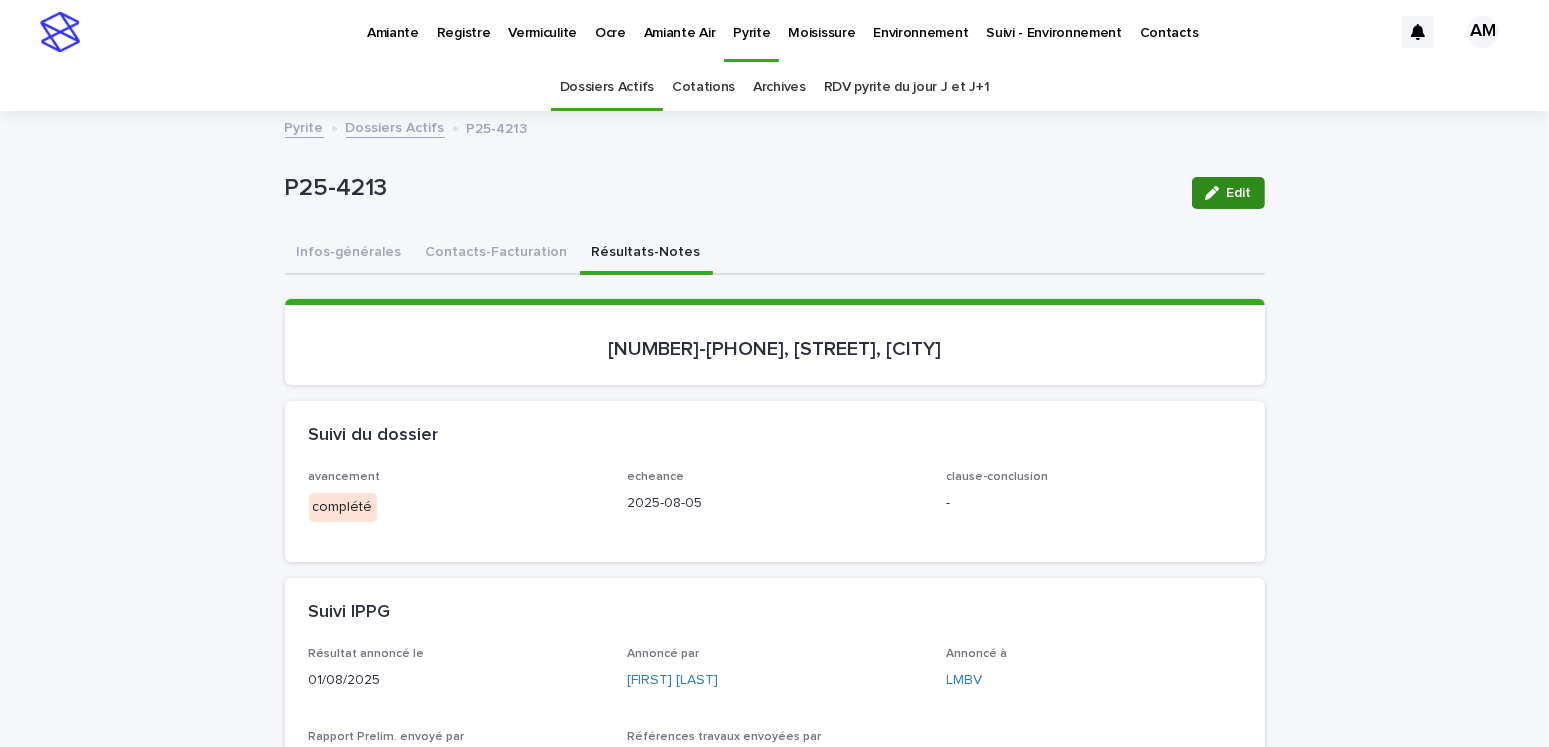 click on "Edit" at bounding box center [1239, 193] 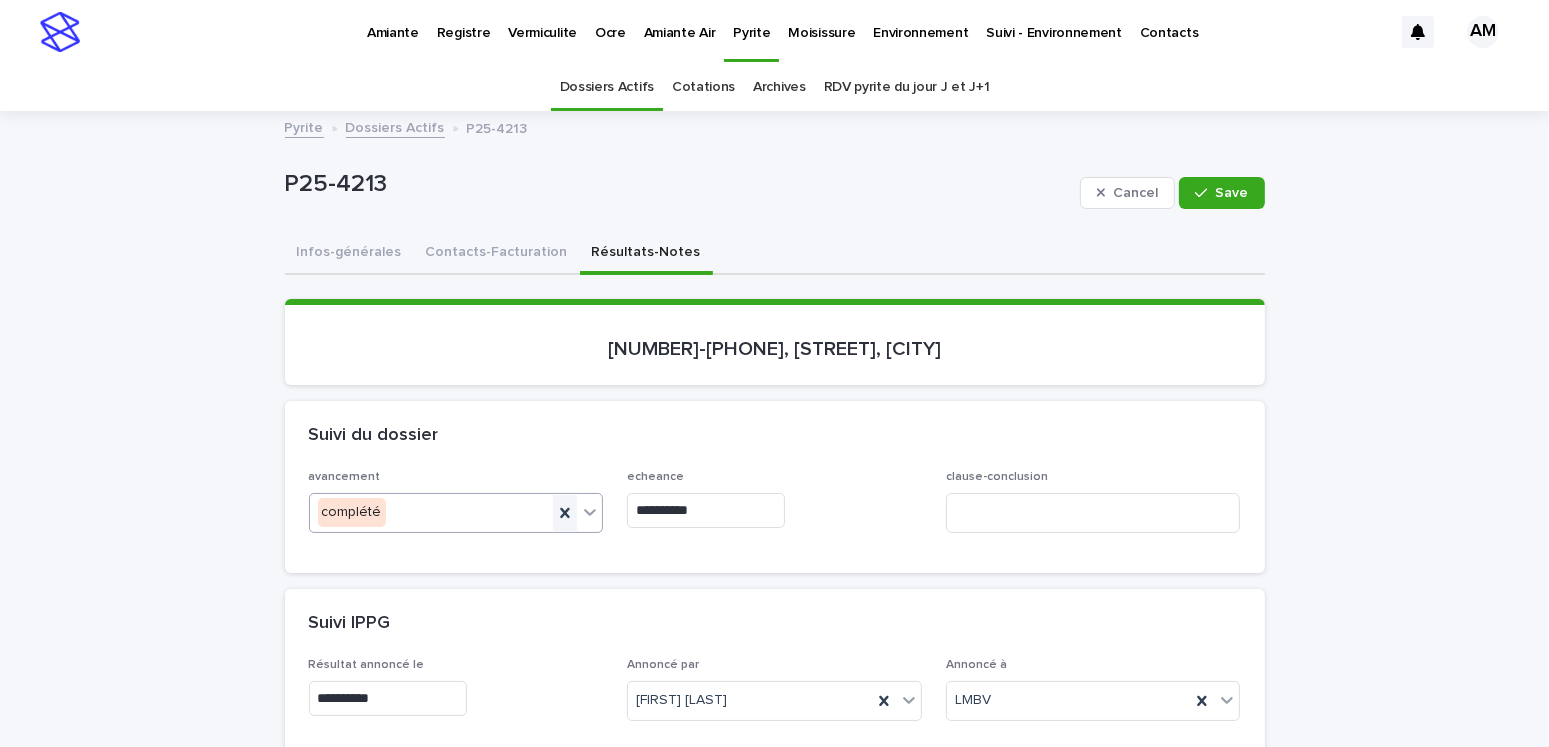 click 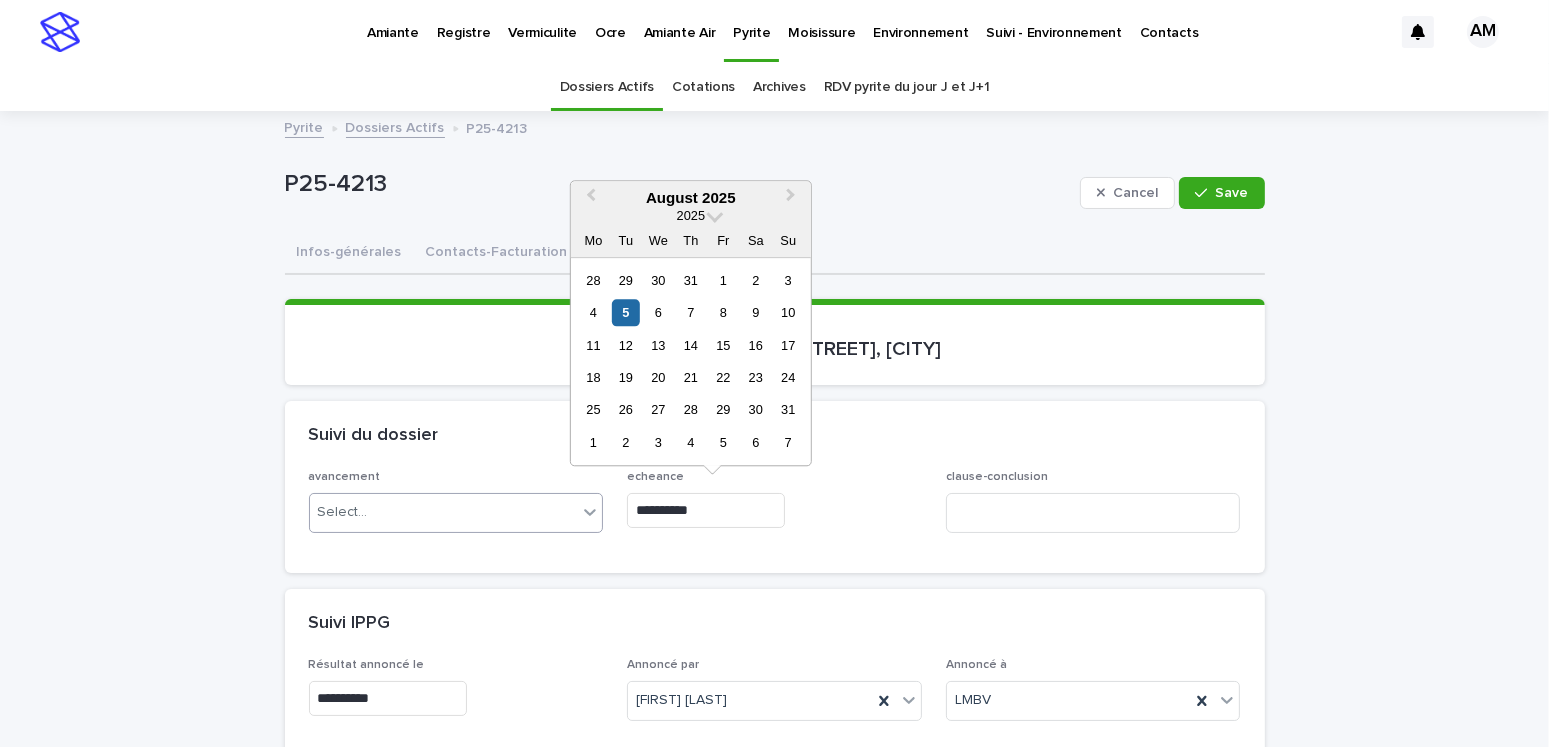 drag, startPoint x: 722, startPoint y: 509, endPoint x: 603, endPoint y: 508, distance: 119.0042 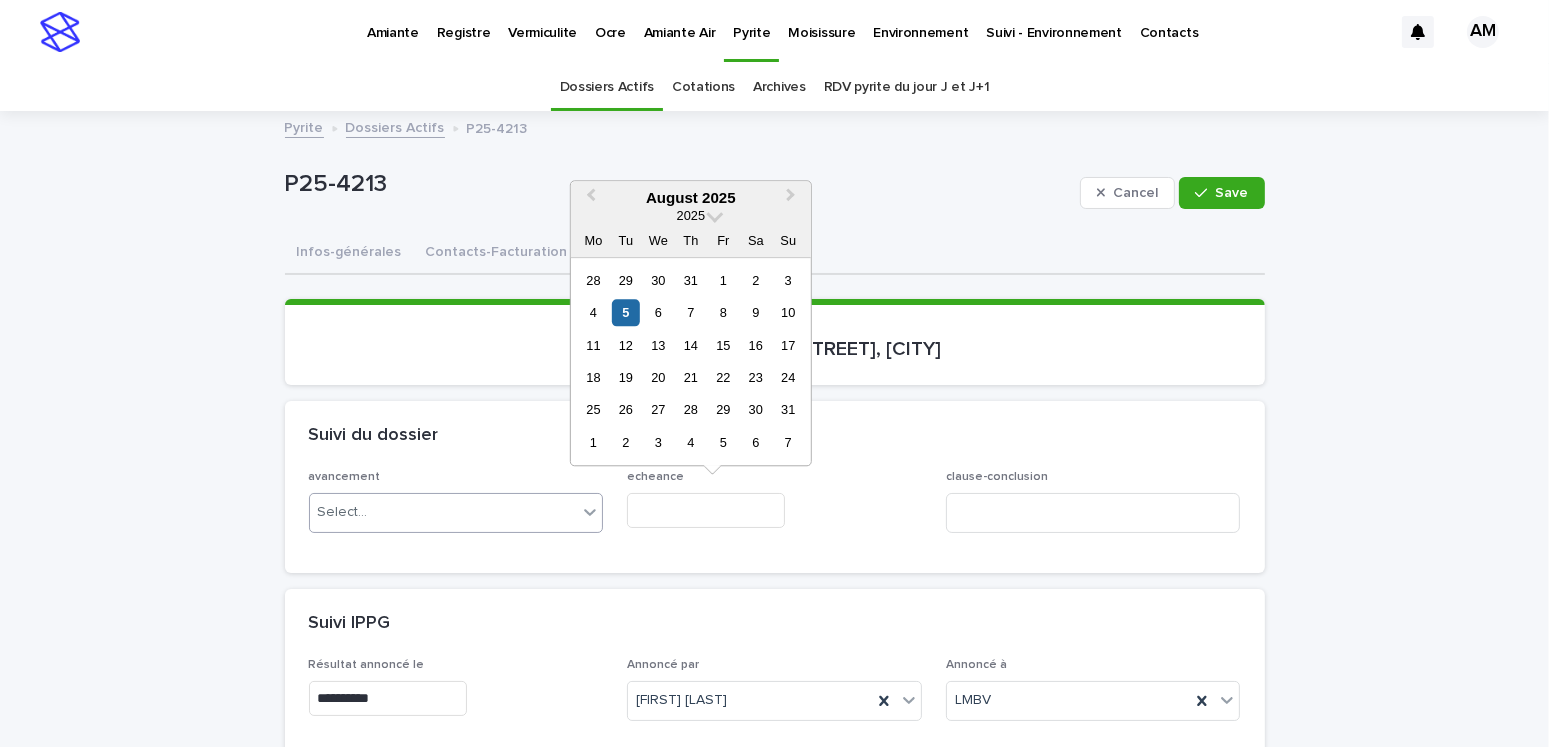 type on "**********" 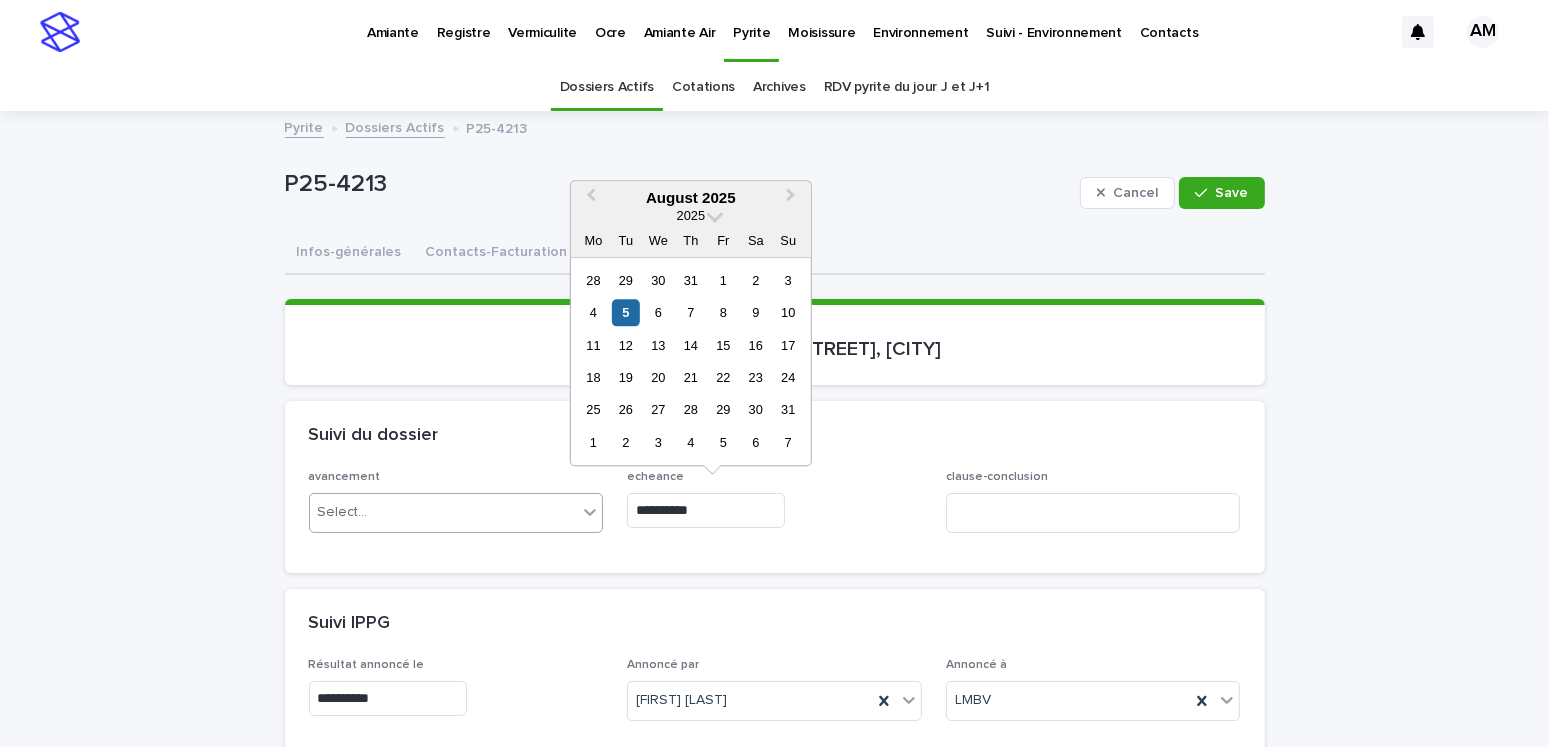 type 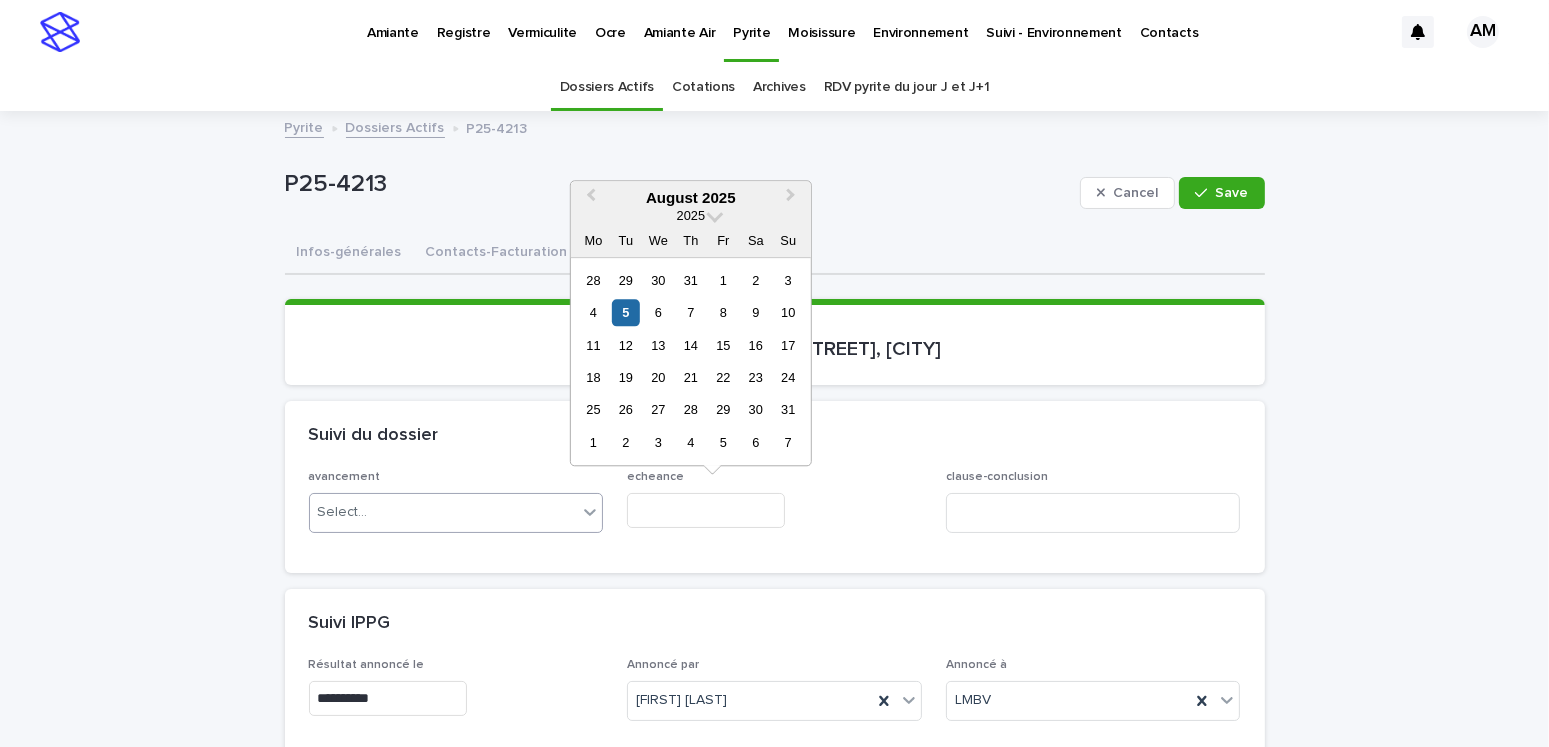 click on "Suivi IPPG" at bounding box center (771, 624) 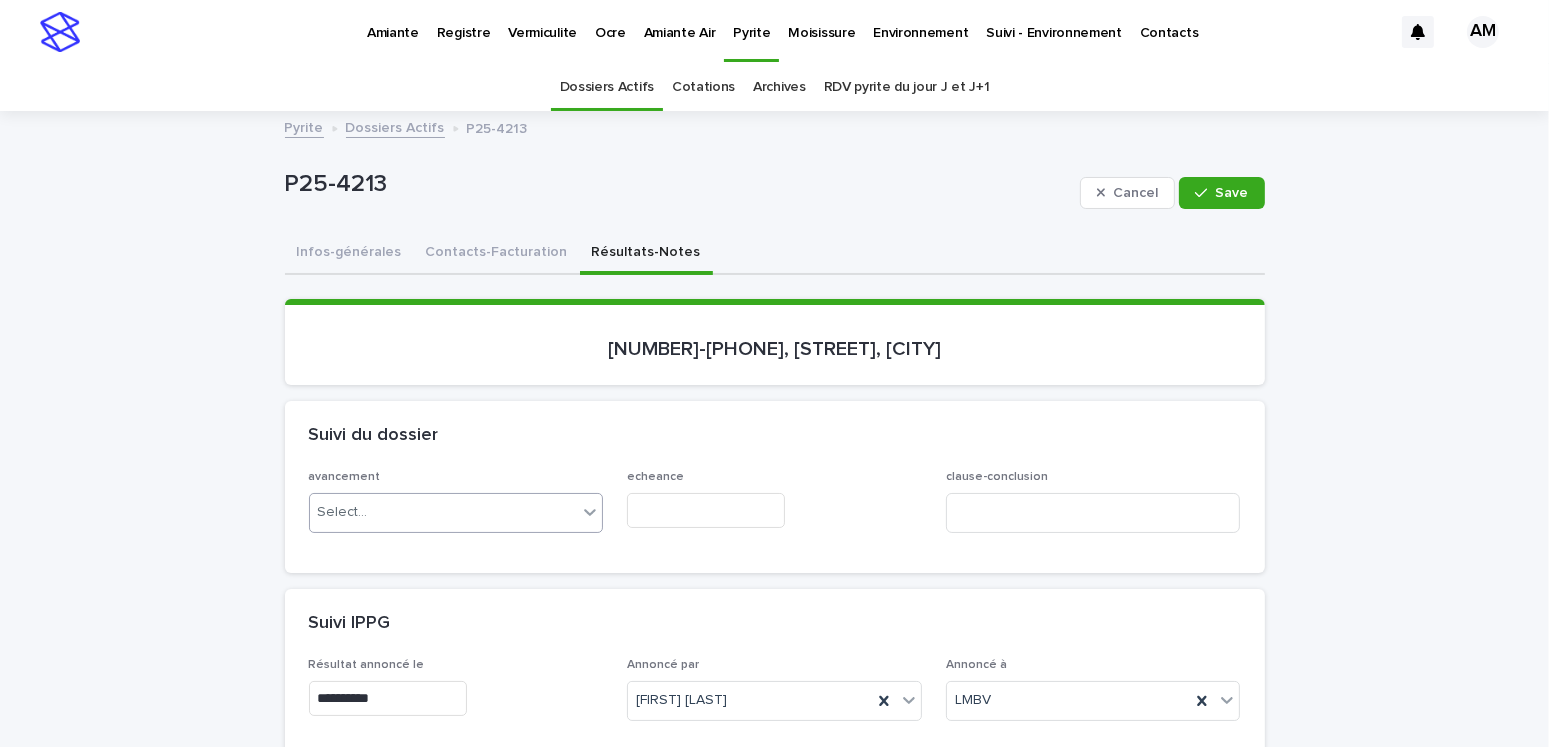 scroll, scrollTop: 500, scrollLeft: 0, axis: vertical 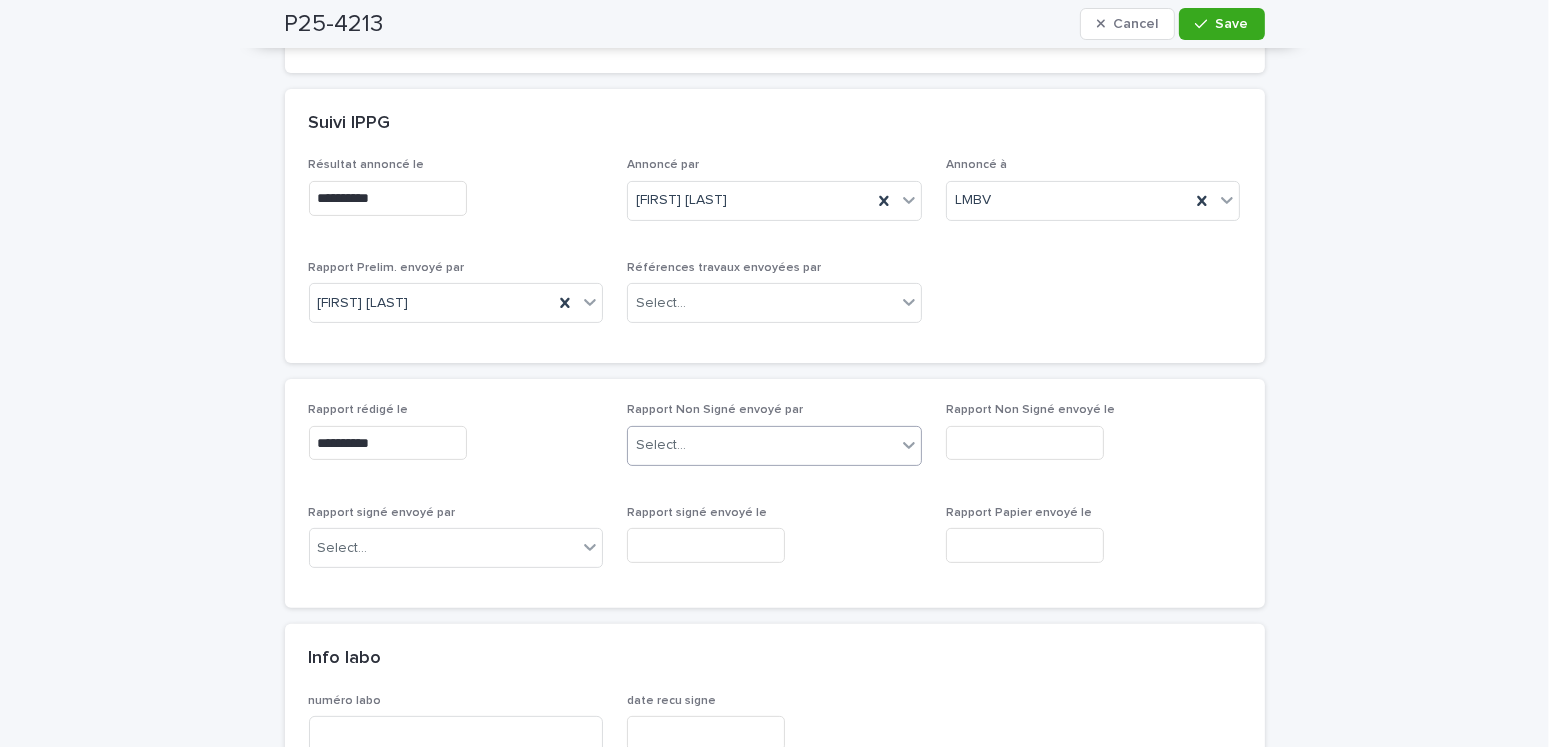 click on "Select..." at bounding box center [762, 445] 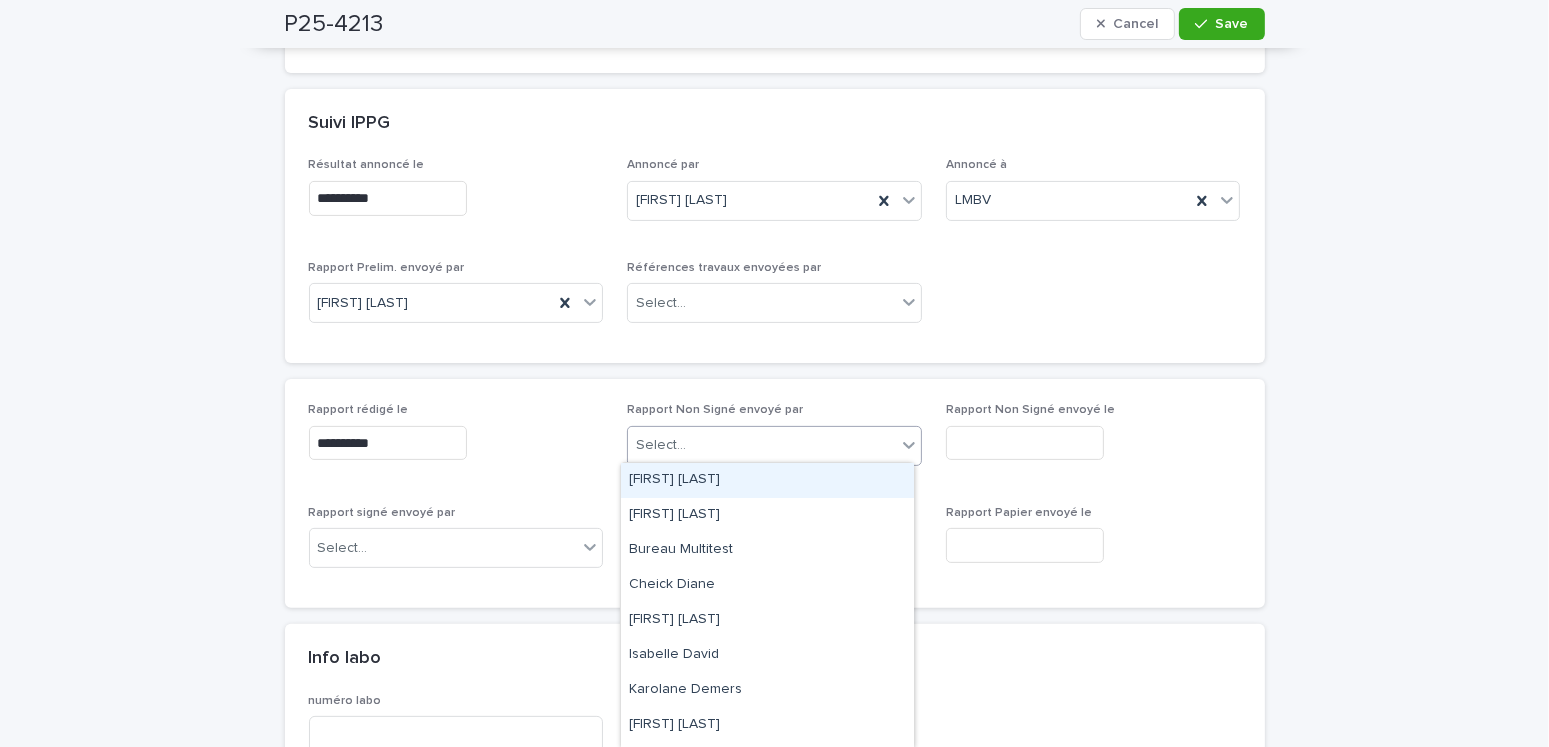 click on "[FIRST] [LAST]" at bounding box center [767, 480] 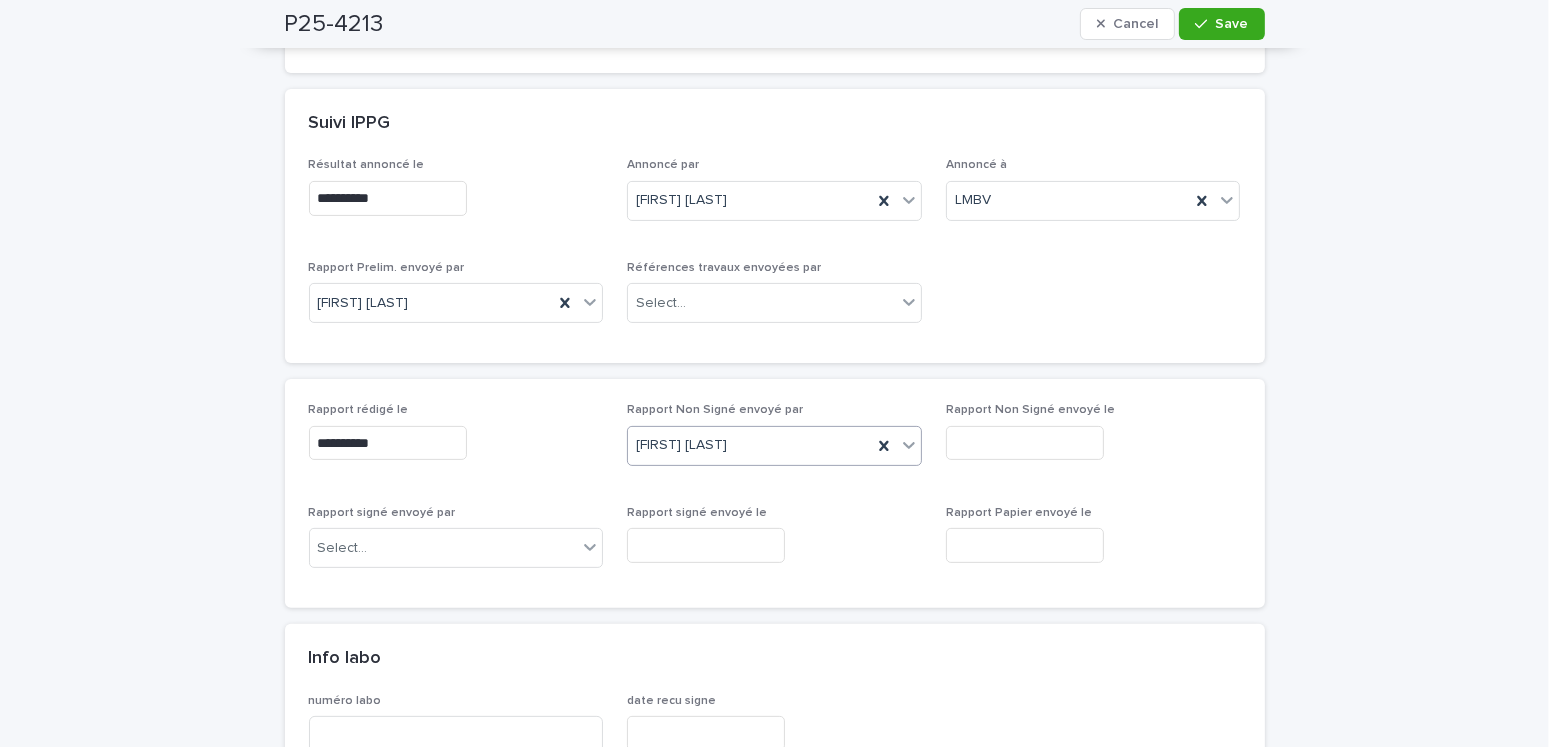 click at bounding box center [1025, 443] 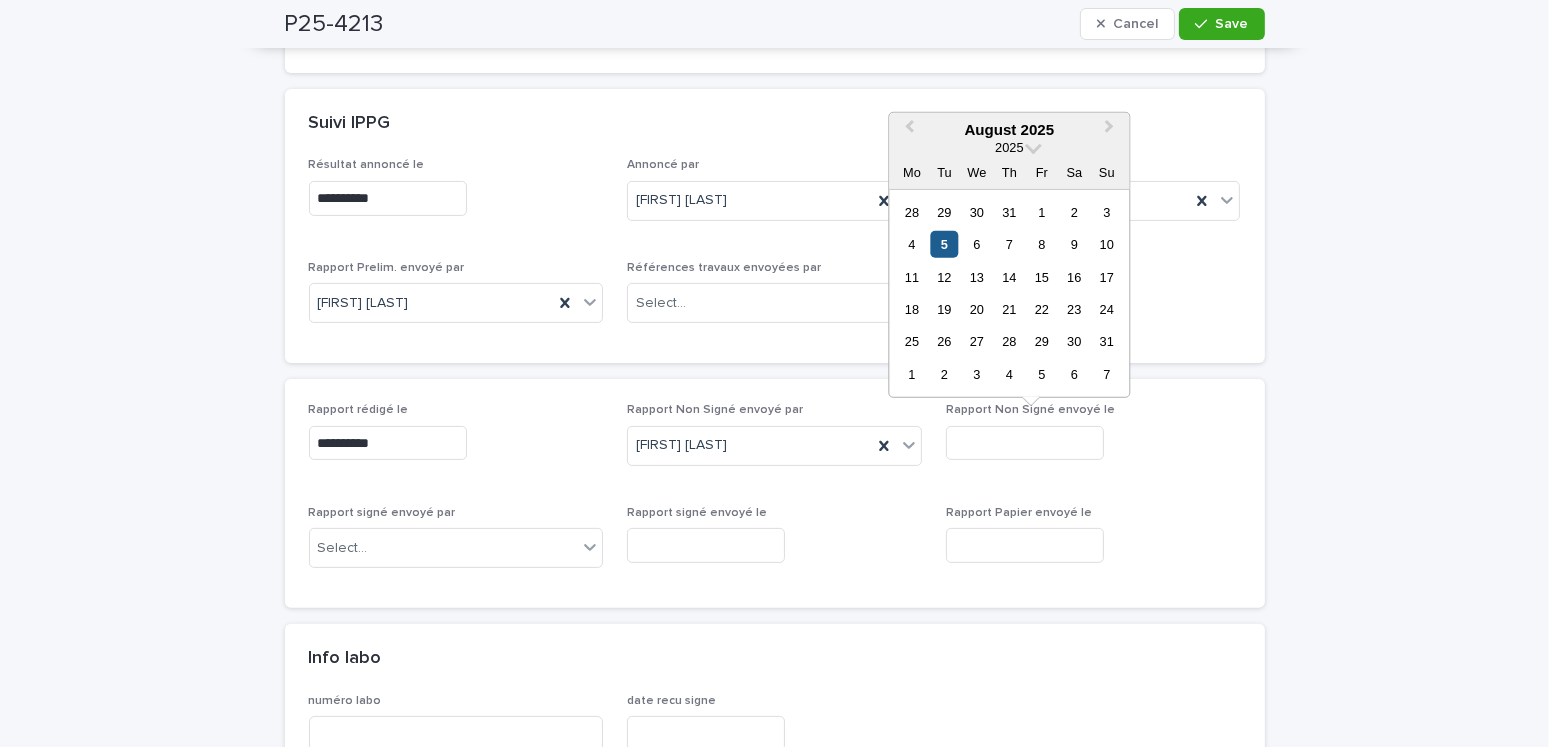 click on "5" at bounding box center (944, 244) 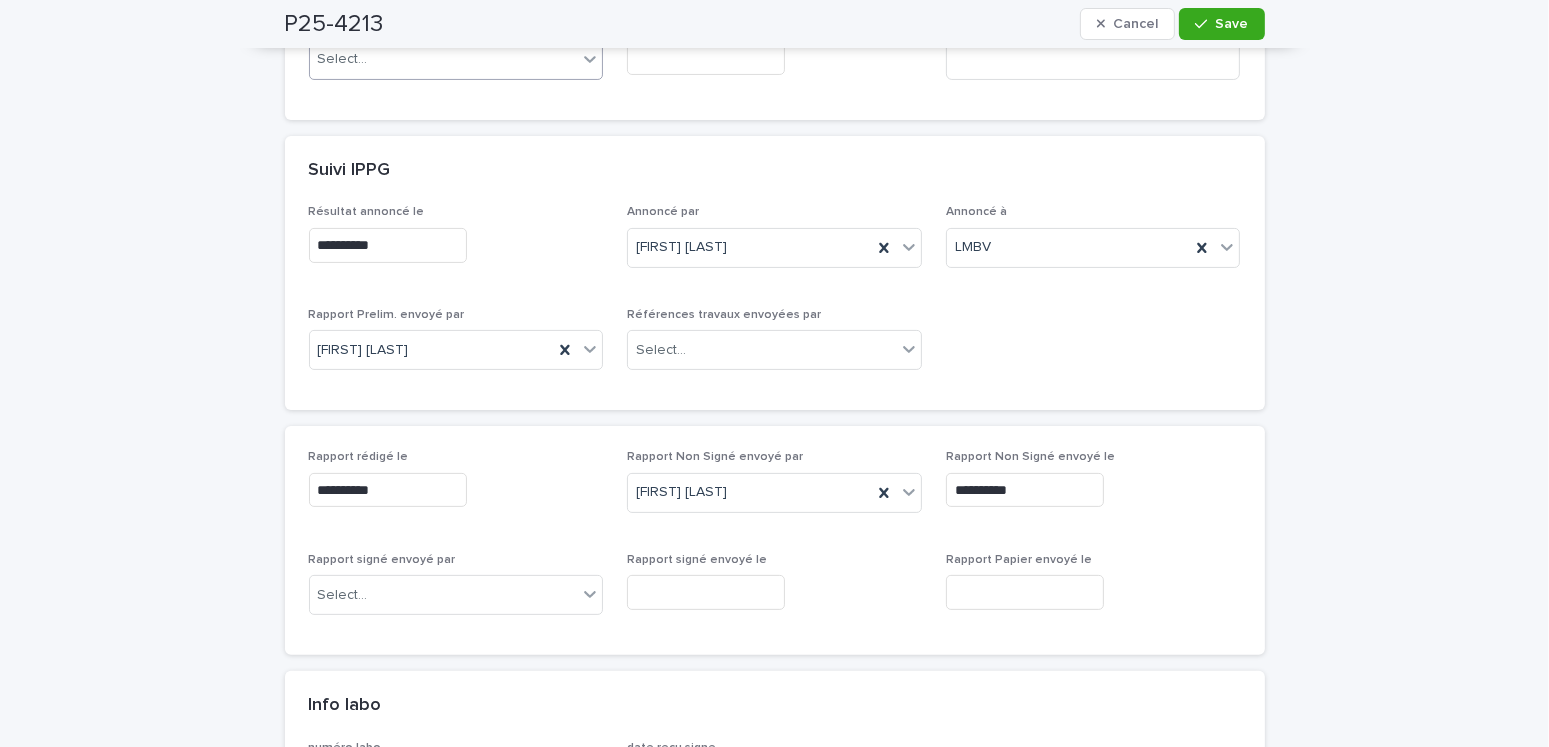 scroll, scrollTop: 0, scrollLeft: 0, axis: both 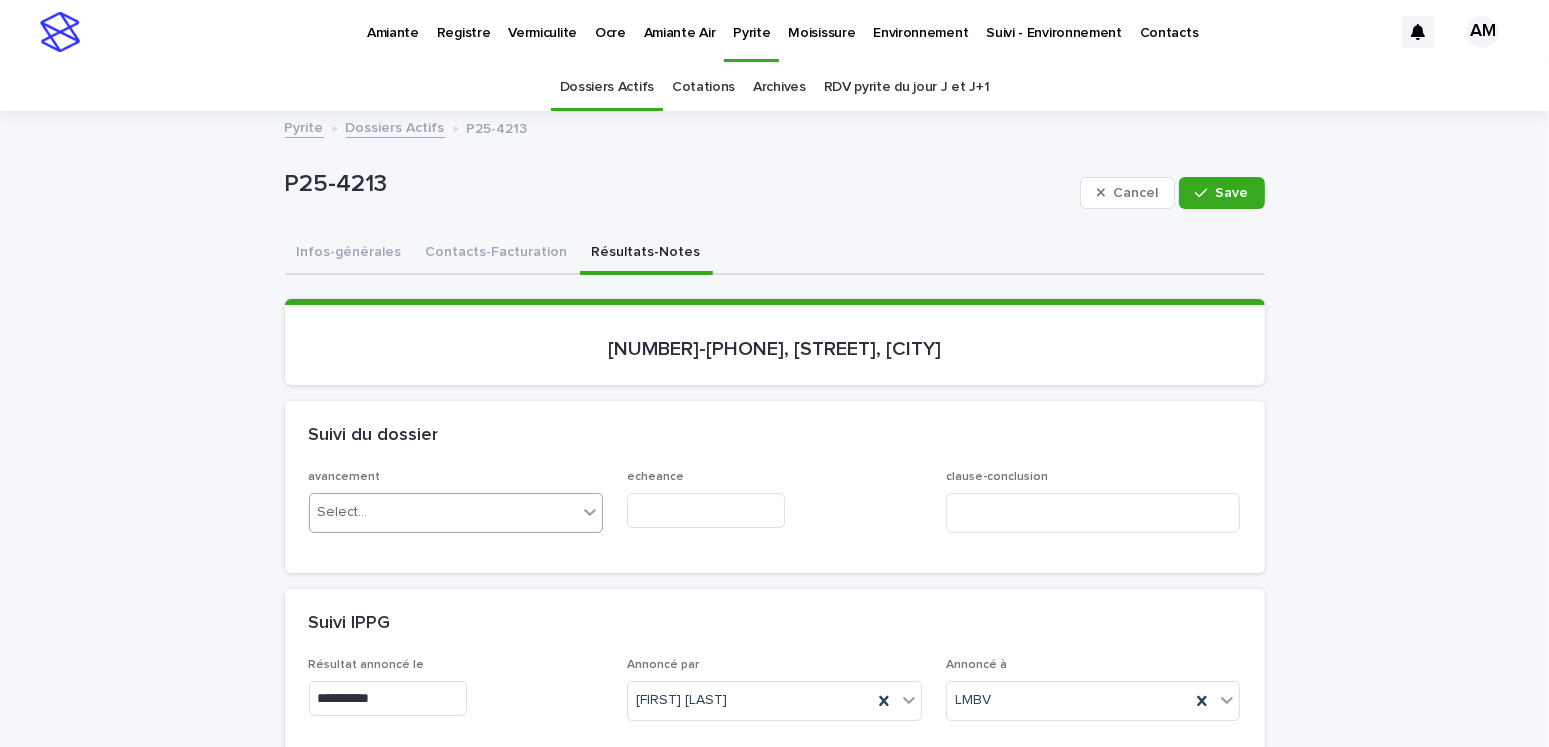drag, startPoint x: 1215, startPoint y: 193, endPoint x: 1032, endPoint y: 208, distance: 183.61372 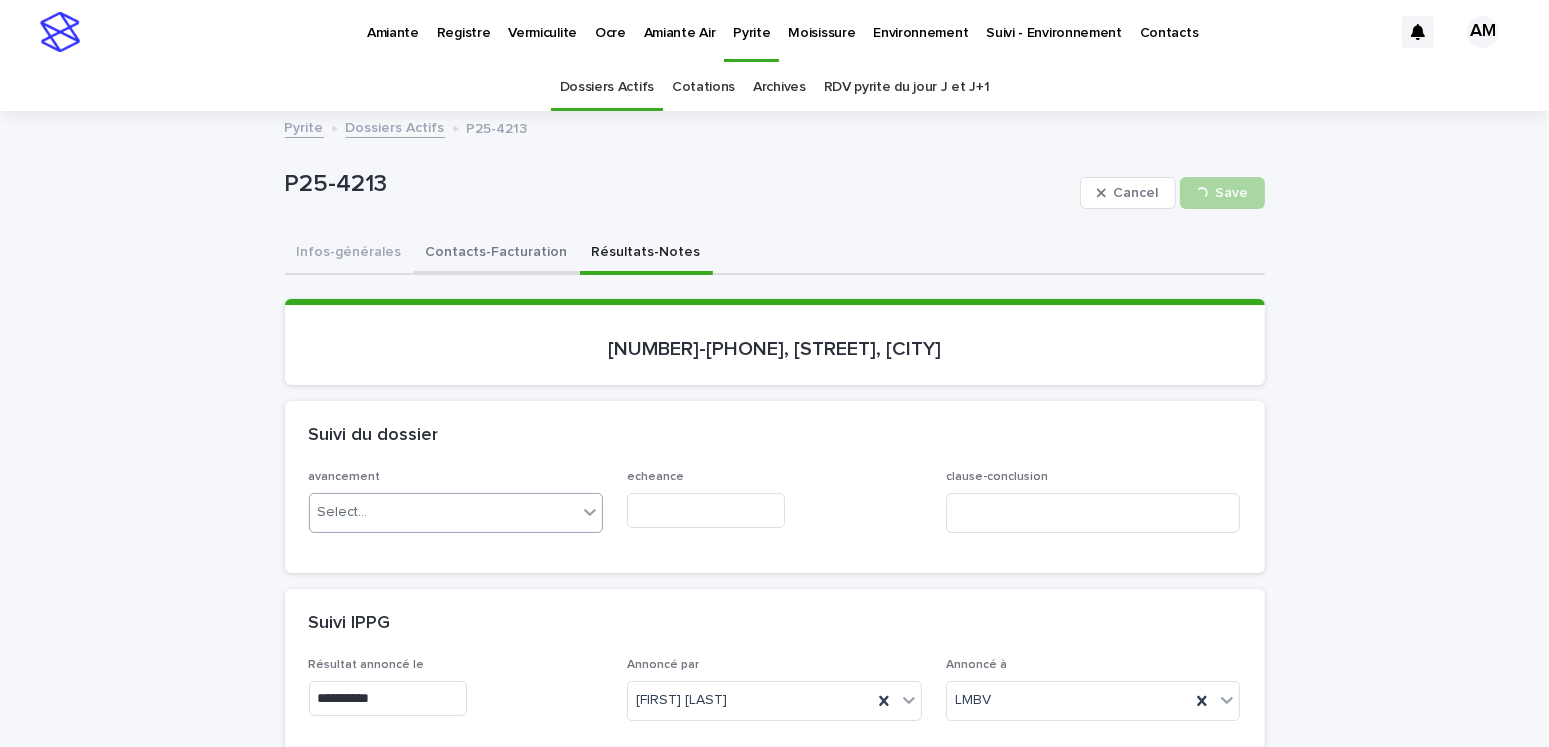 click on "Contacts-Facturation" at bounding box center (497, 254) 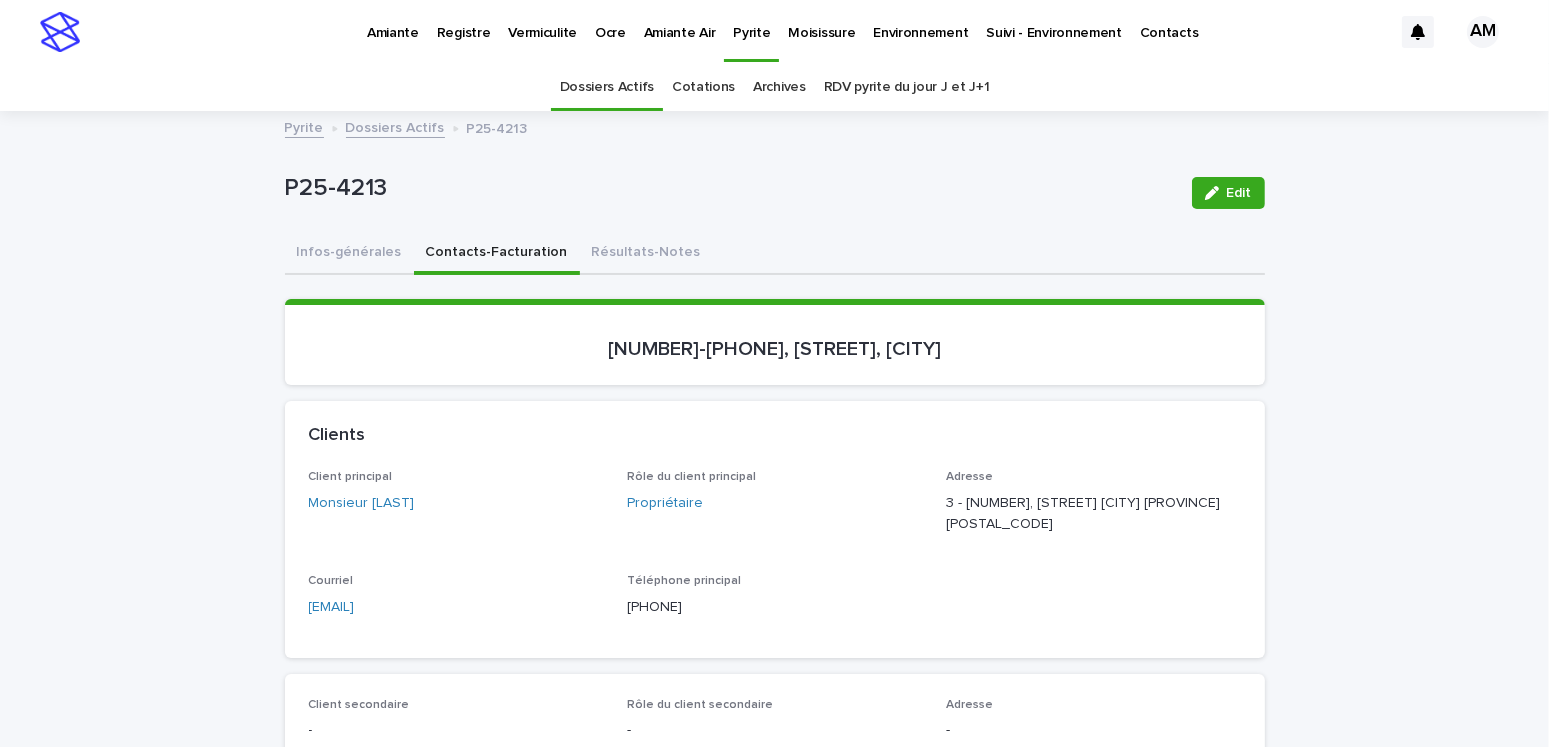scroll, scrollTop: 200, scrollLeft: 0, axis: vertical 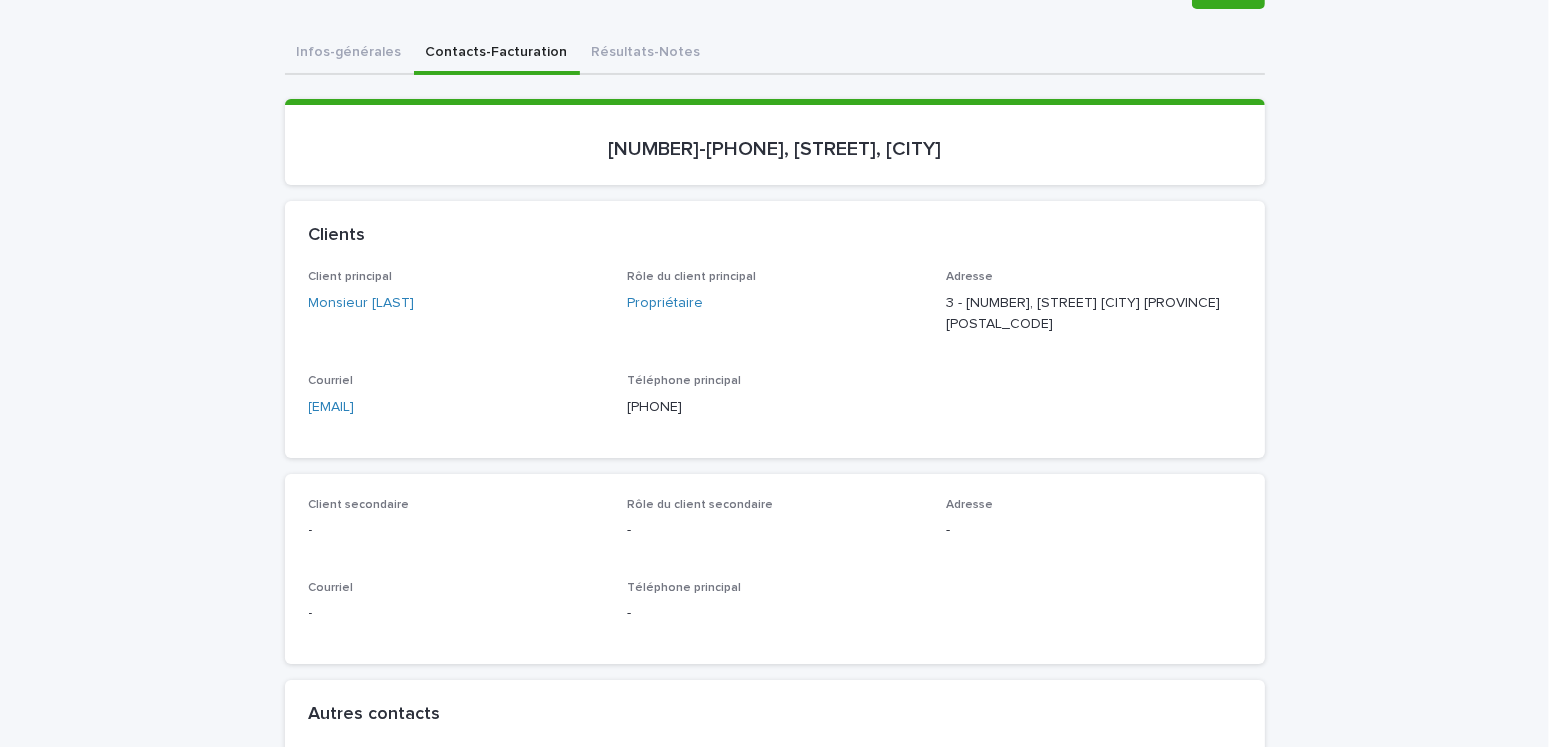 click on "[EMAIL]" at bounding box center (456, 407) 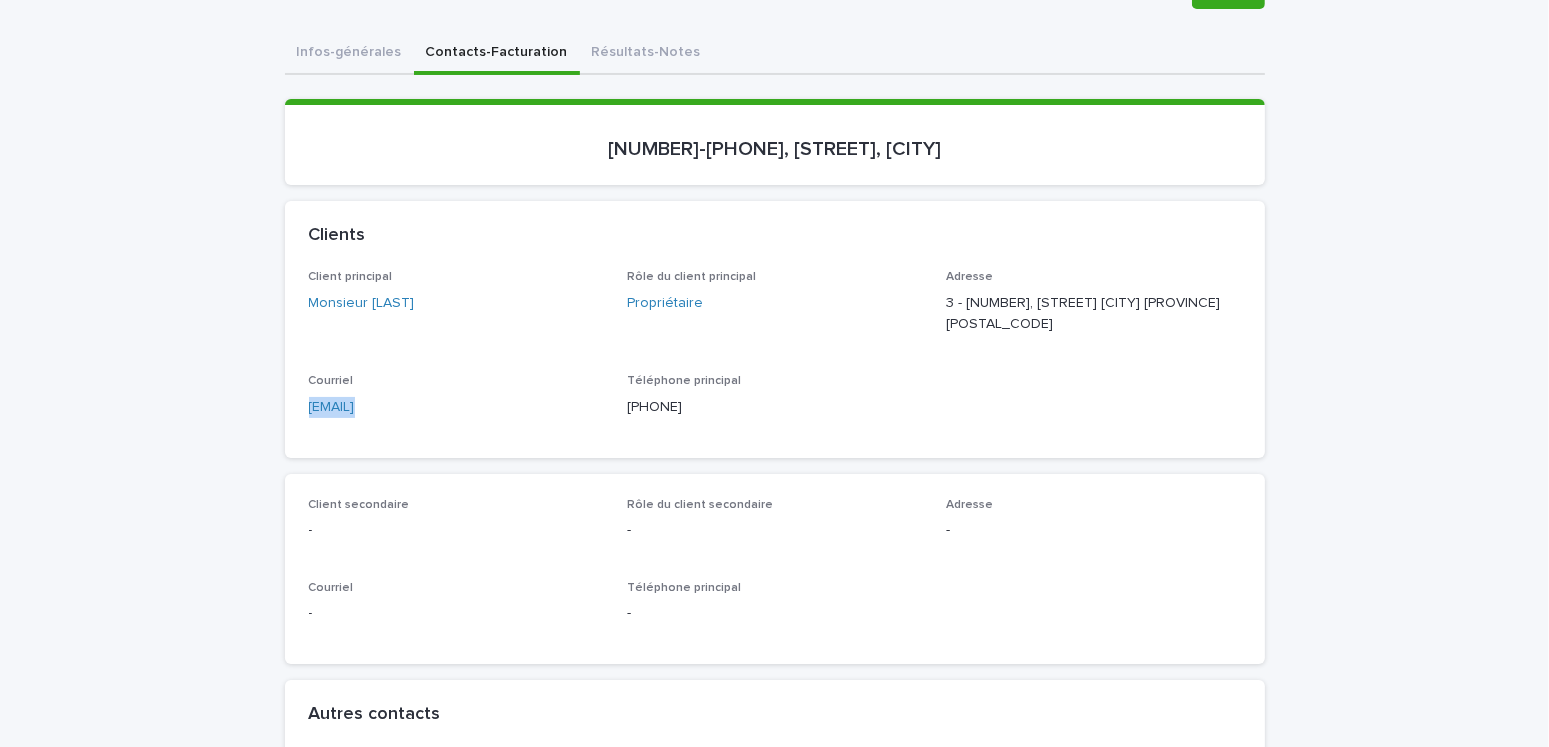 drag, startPoint x: 458, startPoint y: 418, endPoint x: 262, endPoint y: 435, distance: 196.73587 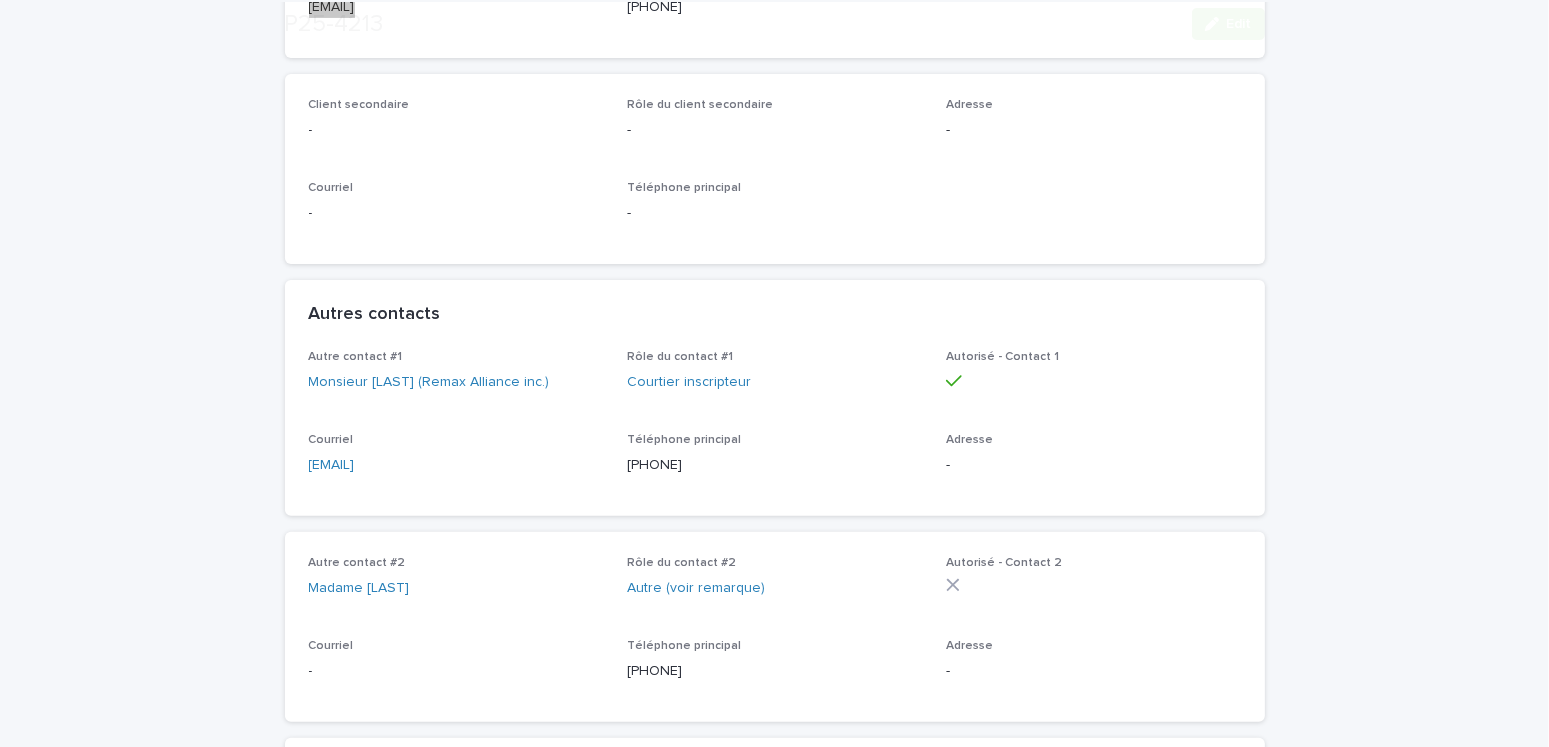 scroll, scrollTop: 700, scrollLeft: 0, axis: vertical 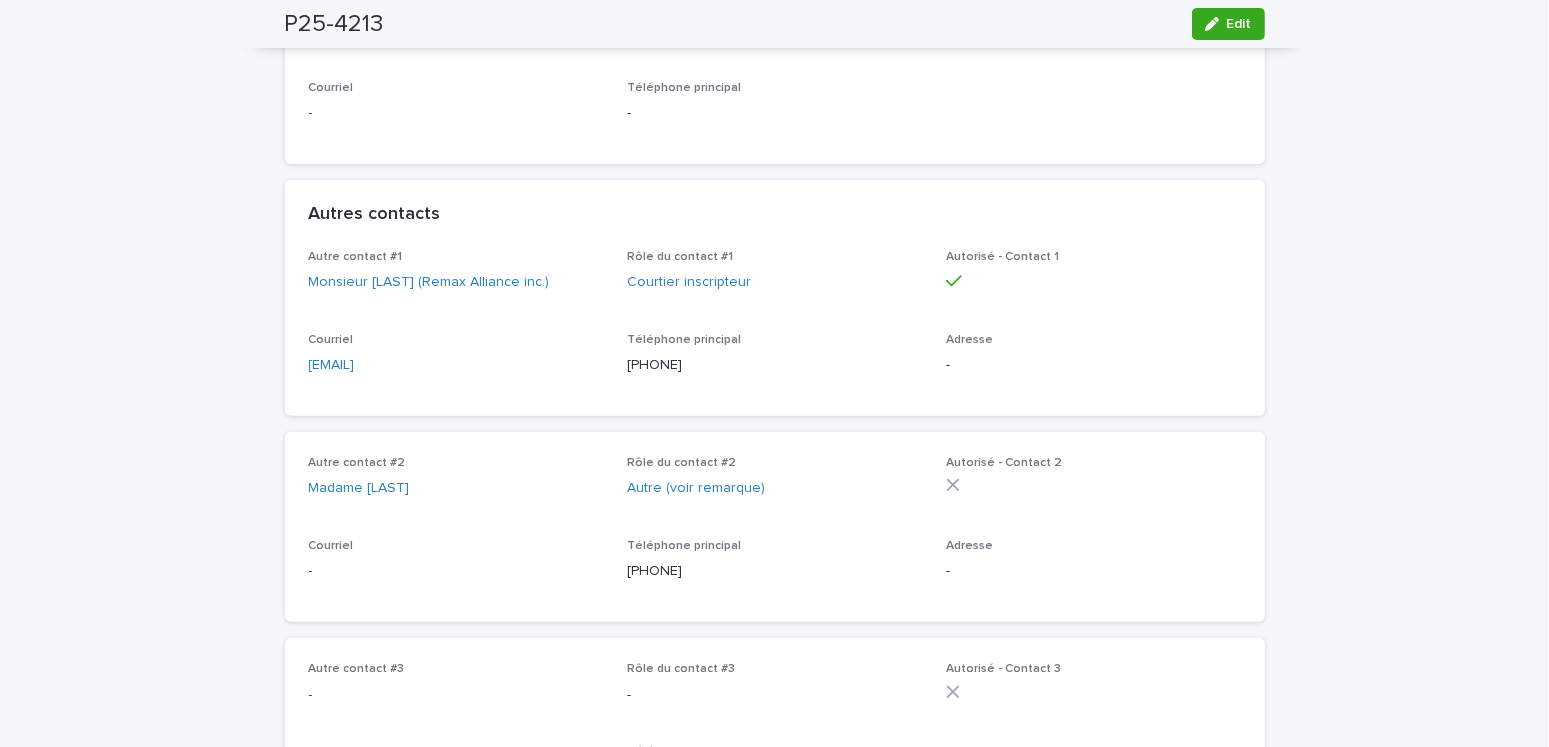 drag, startPoint x: 532, startPoint y: 408, endPoint x: 223, endPoint y: 417, distance: 309.13104 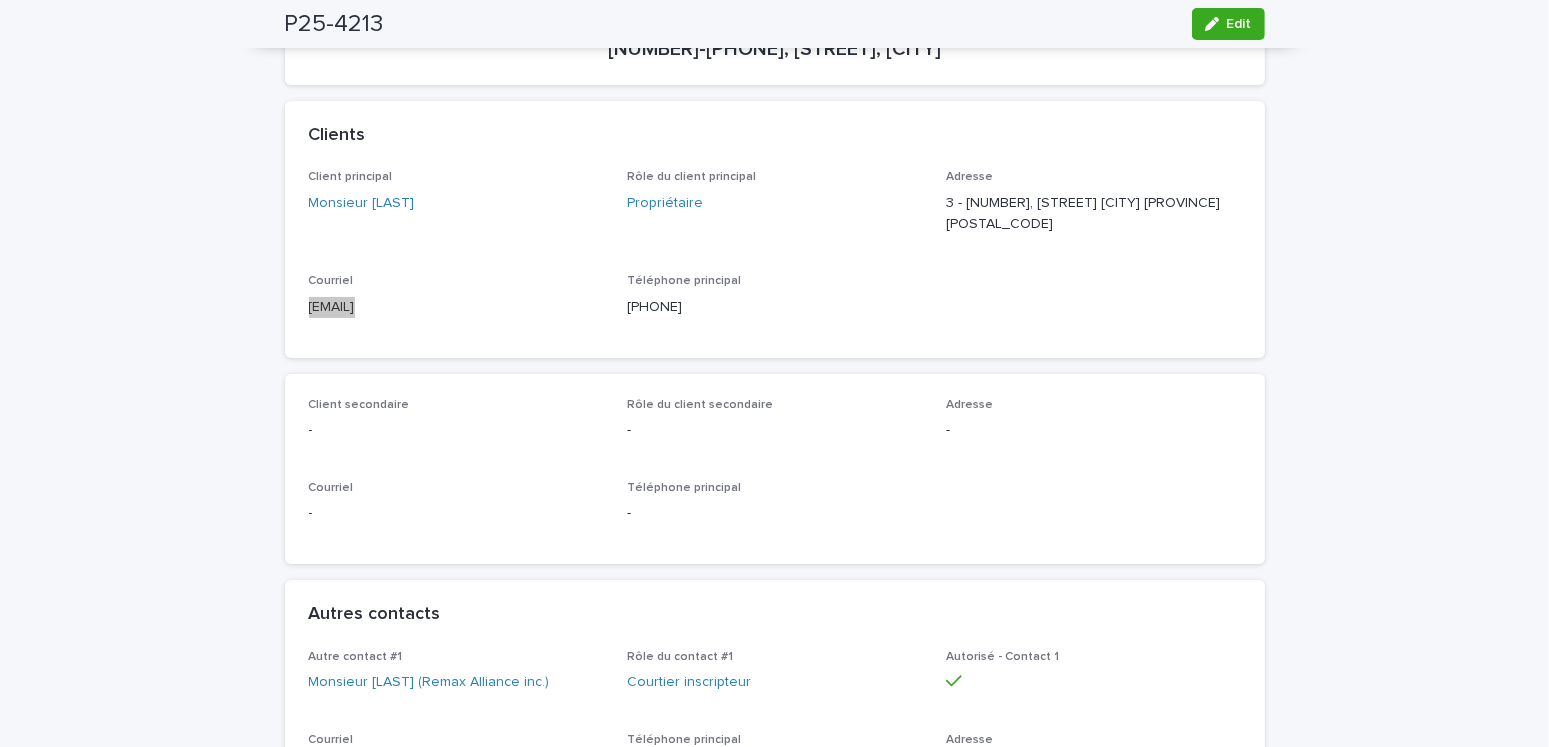 scroll, scrollTop: 0, scrollLeft: 0, axis: both 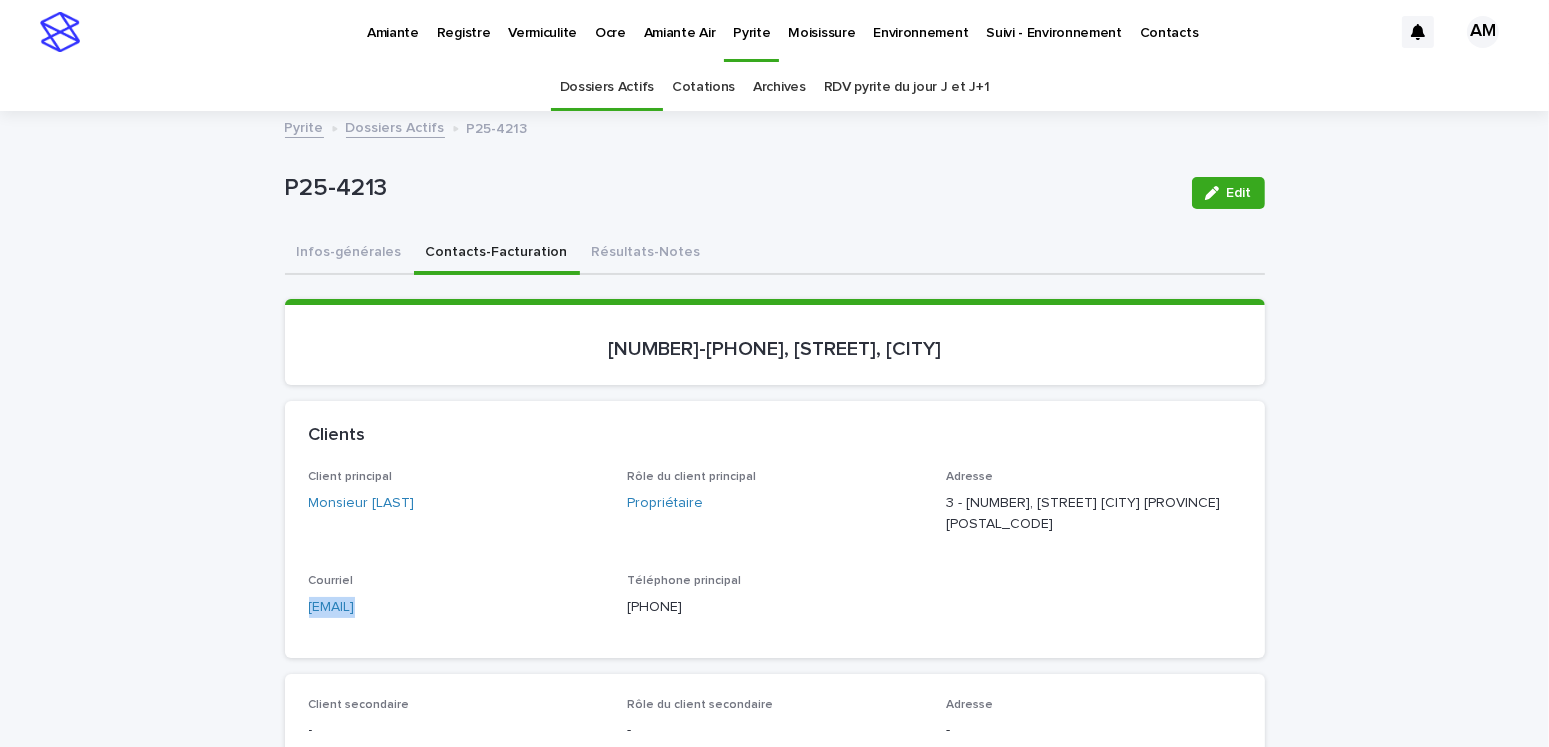 click on "Dossiers Actifs" at bounding box center (395, 126) 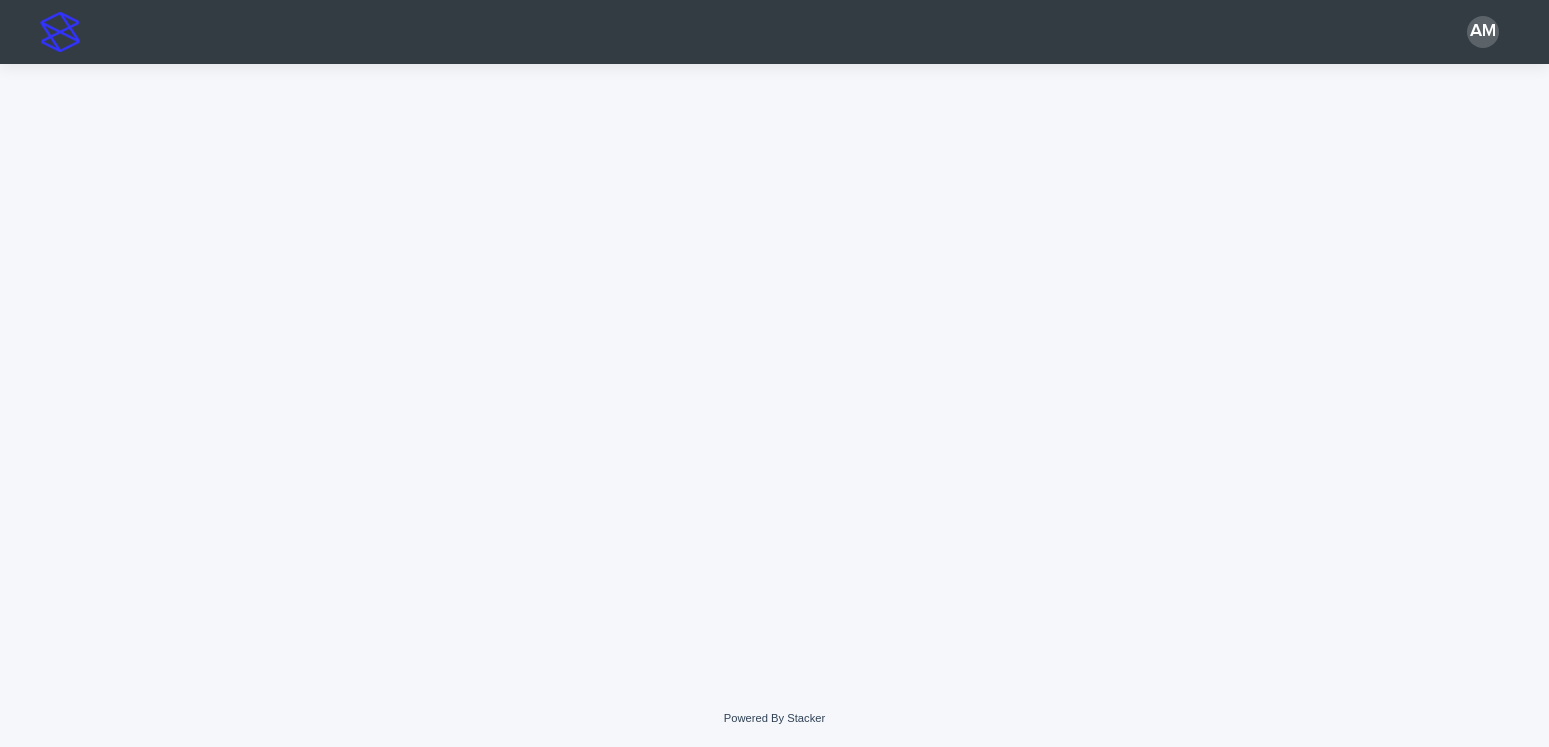 scroll, scrollTop: 0, scrollLeft: 0, axis: both 